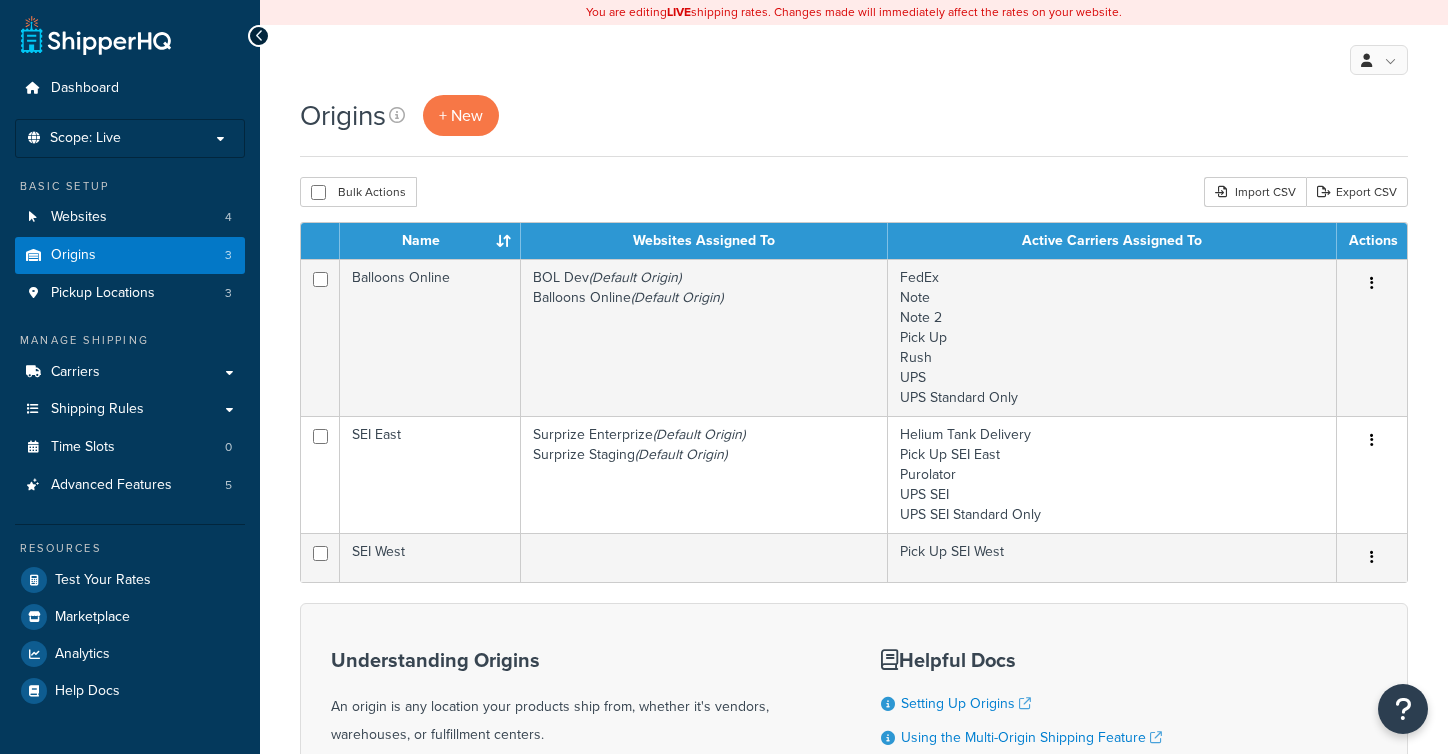 scroll, scrollTop: 0, scrollLeft: 0, axis: both 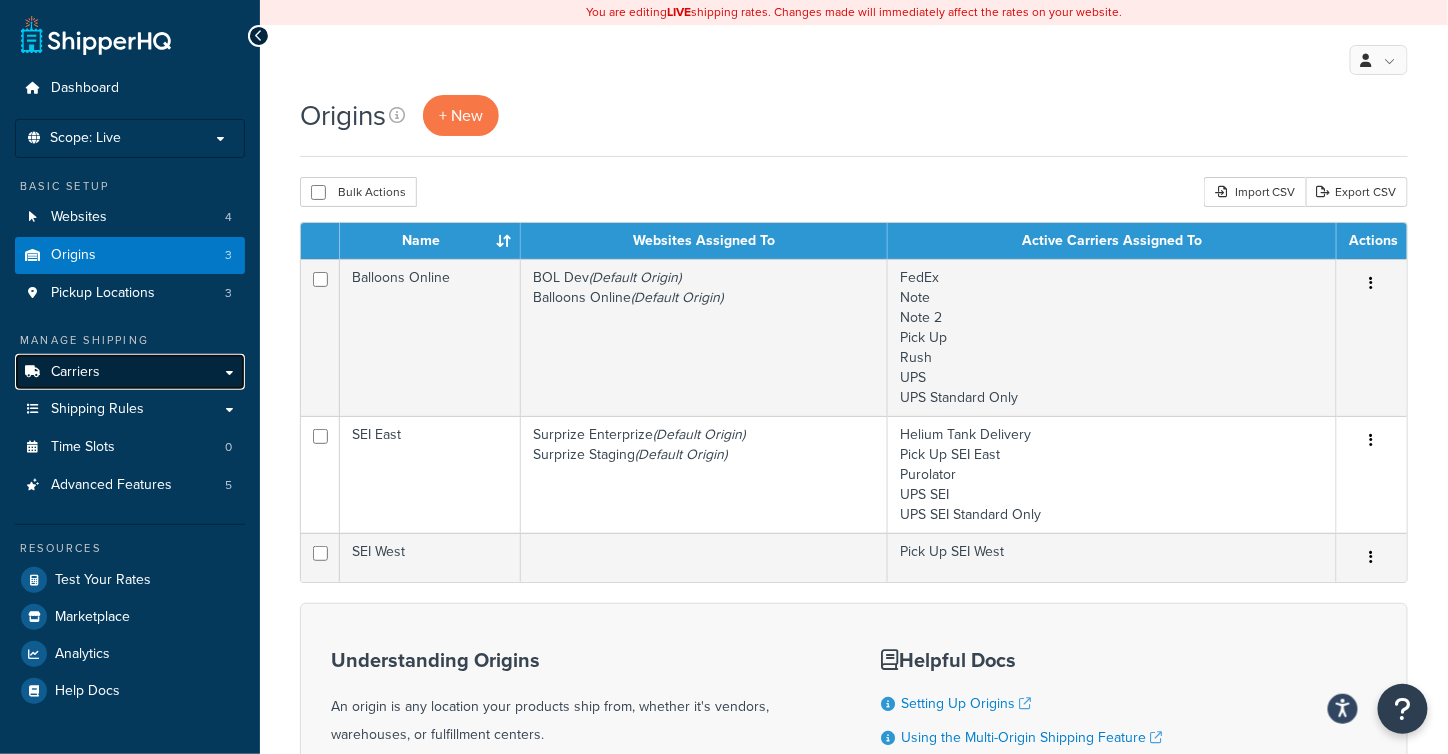 click on "Carriers" at bounding box center (130, 372) 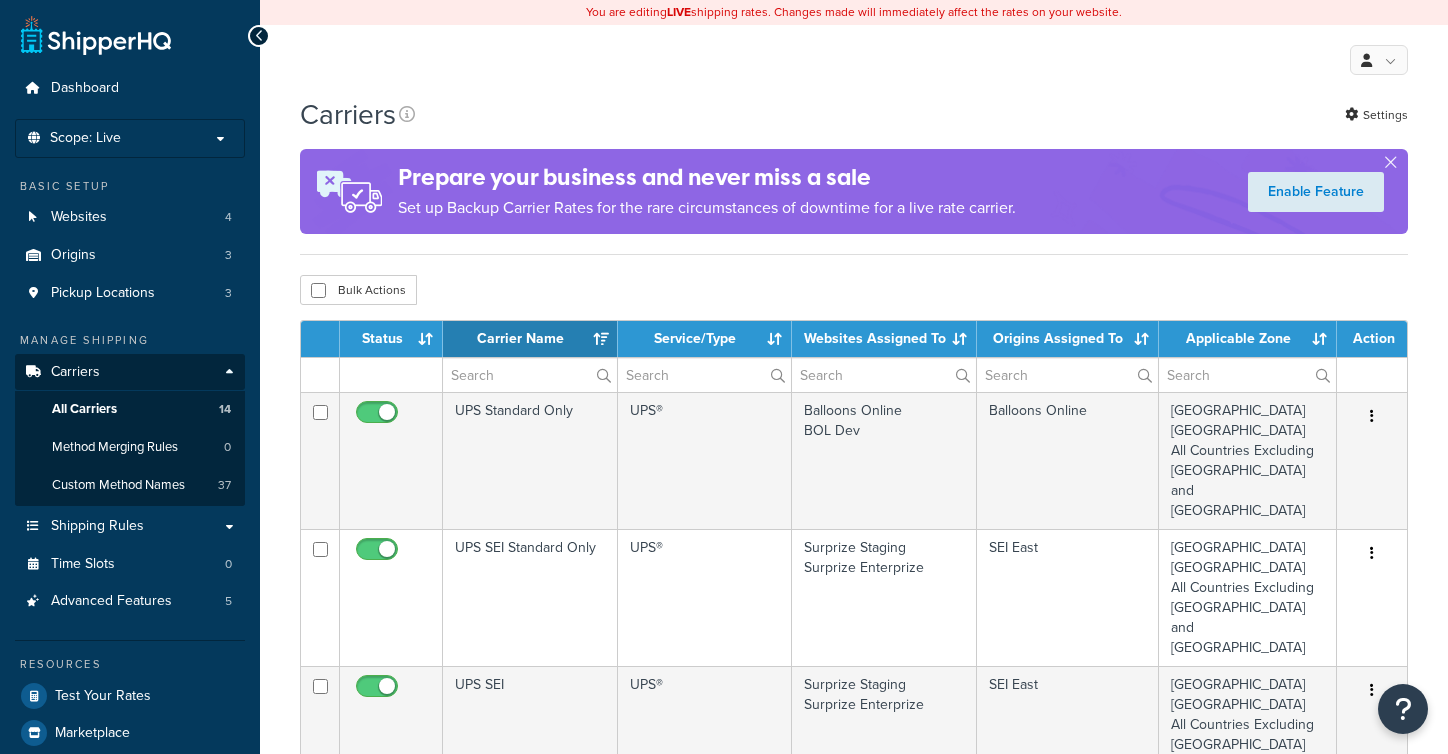 select on "15" 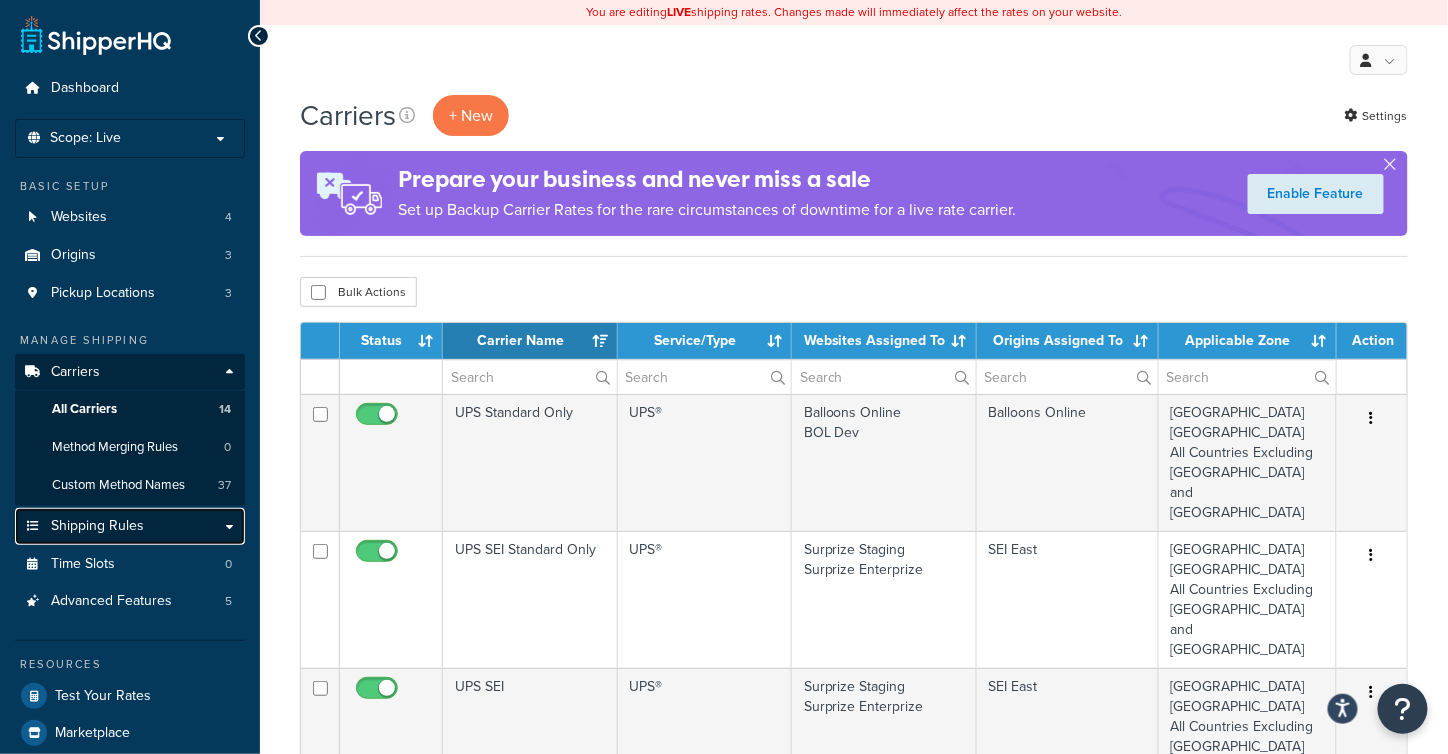 click on "Shipping Rules" at bounding box center [97, 526] 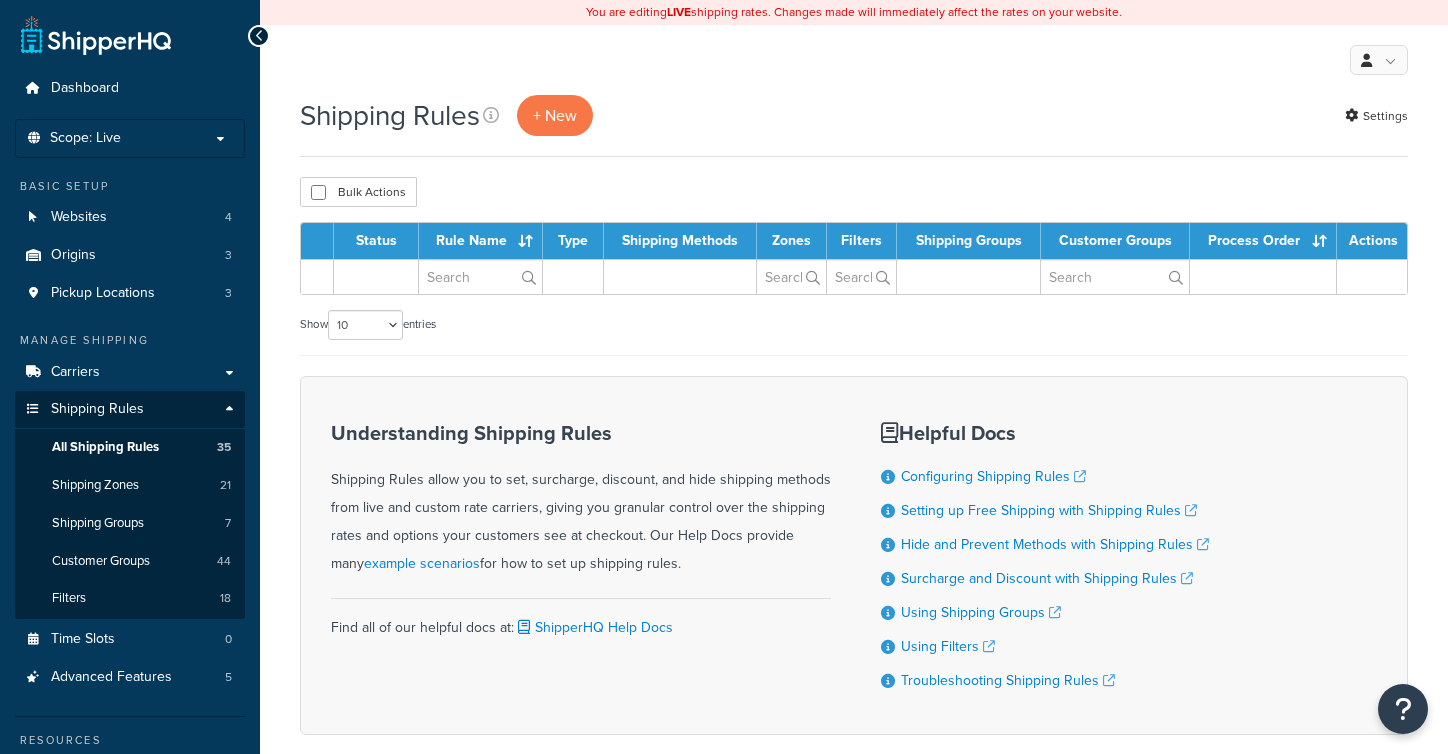 scroll, scrollTop: 0, scrollLeft: 0, axis: both 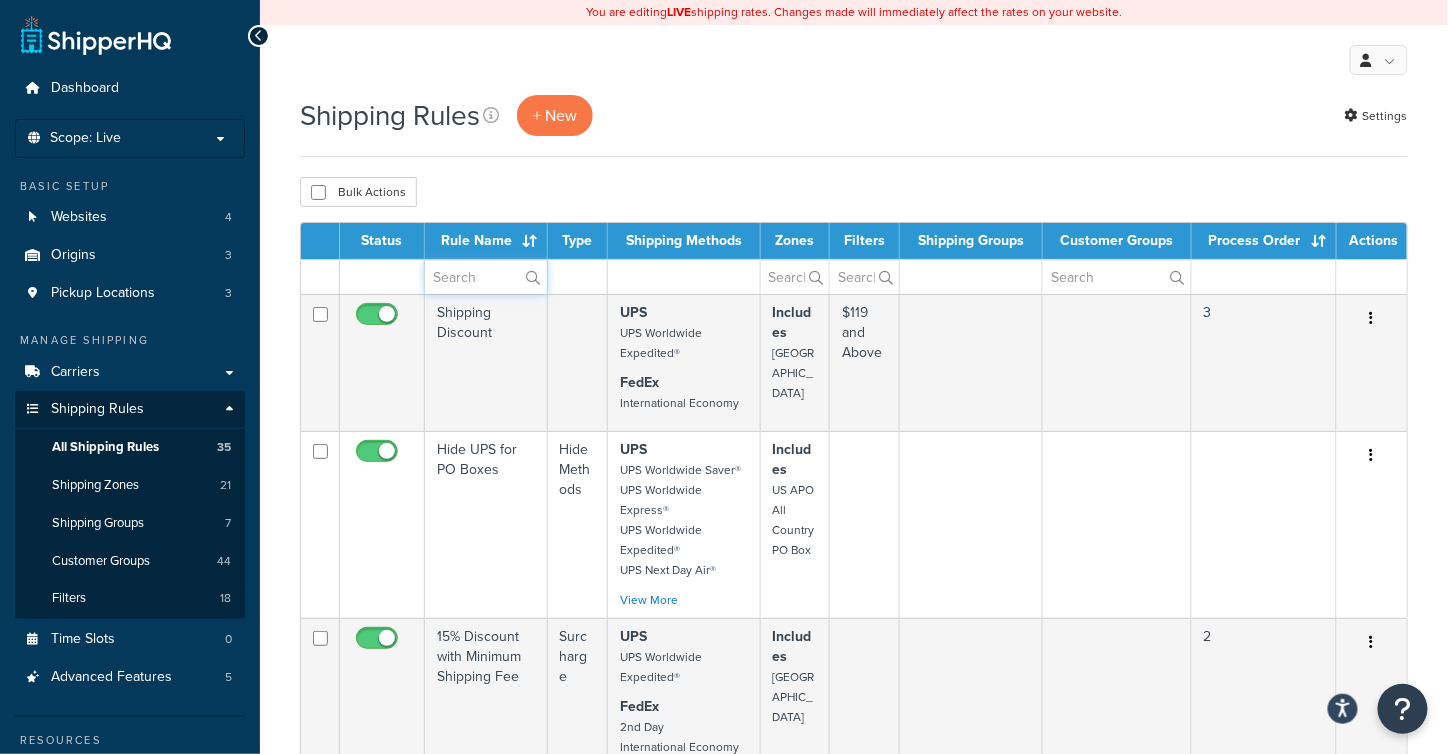 click at bounding box center (486, 277) 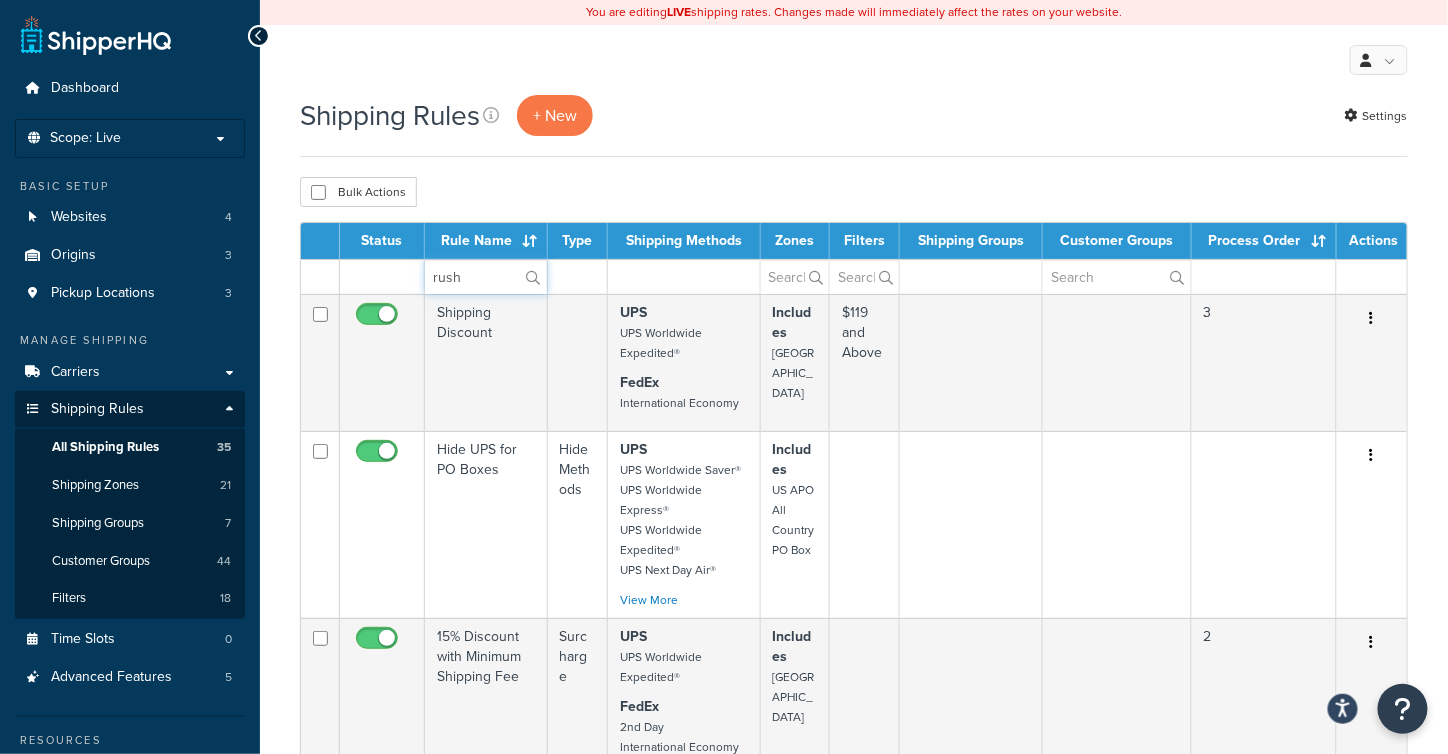 type on "rush" 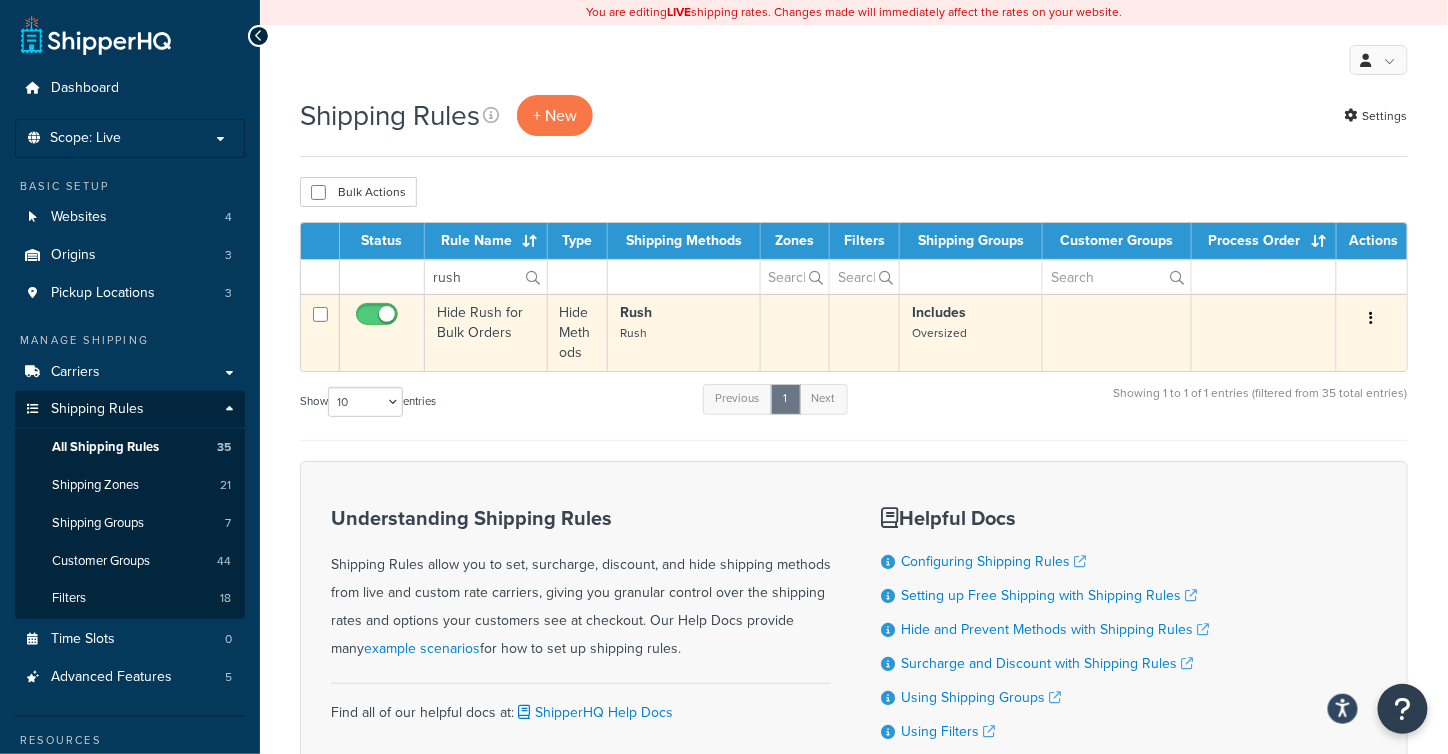 click at bounding box center [1372, 319] 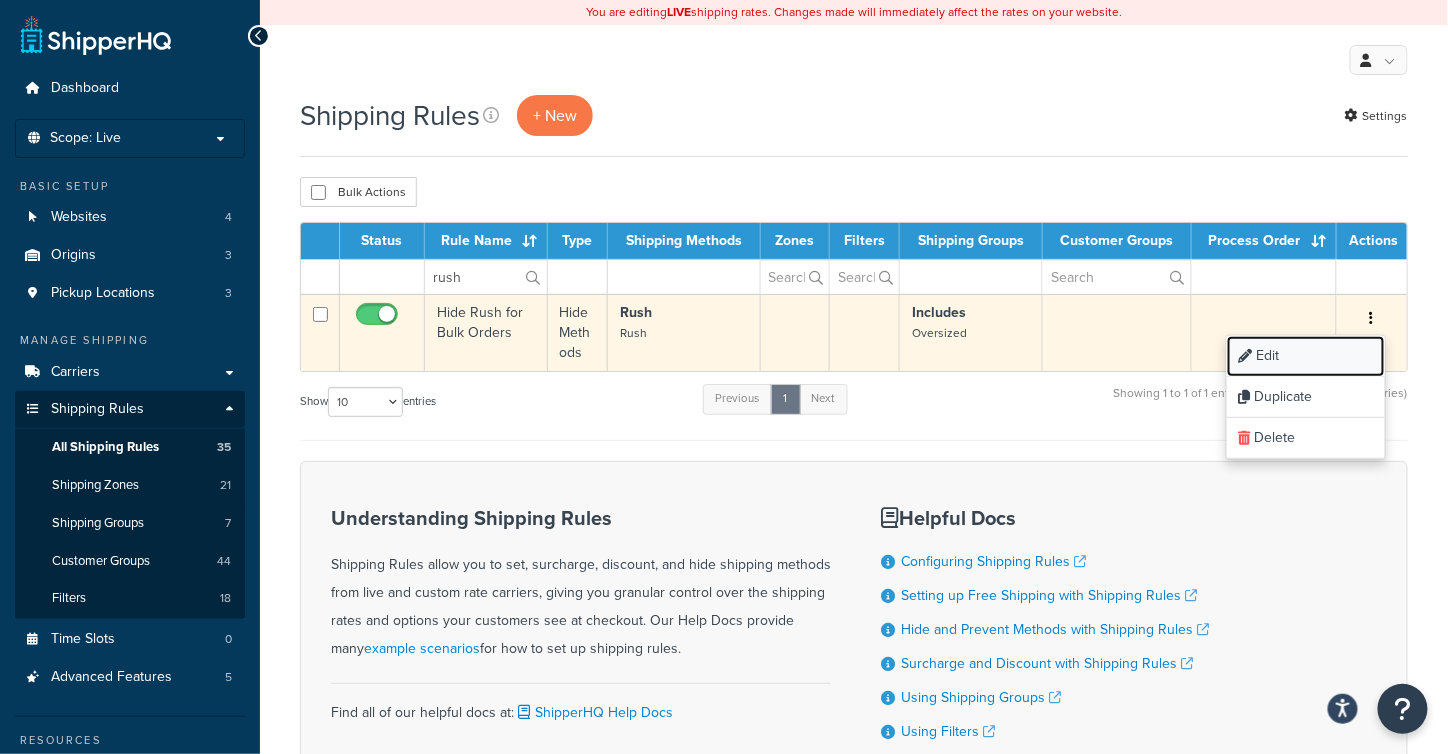 click on "Edit" at bounding box center [1306, 356] 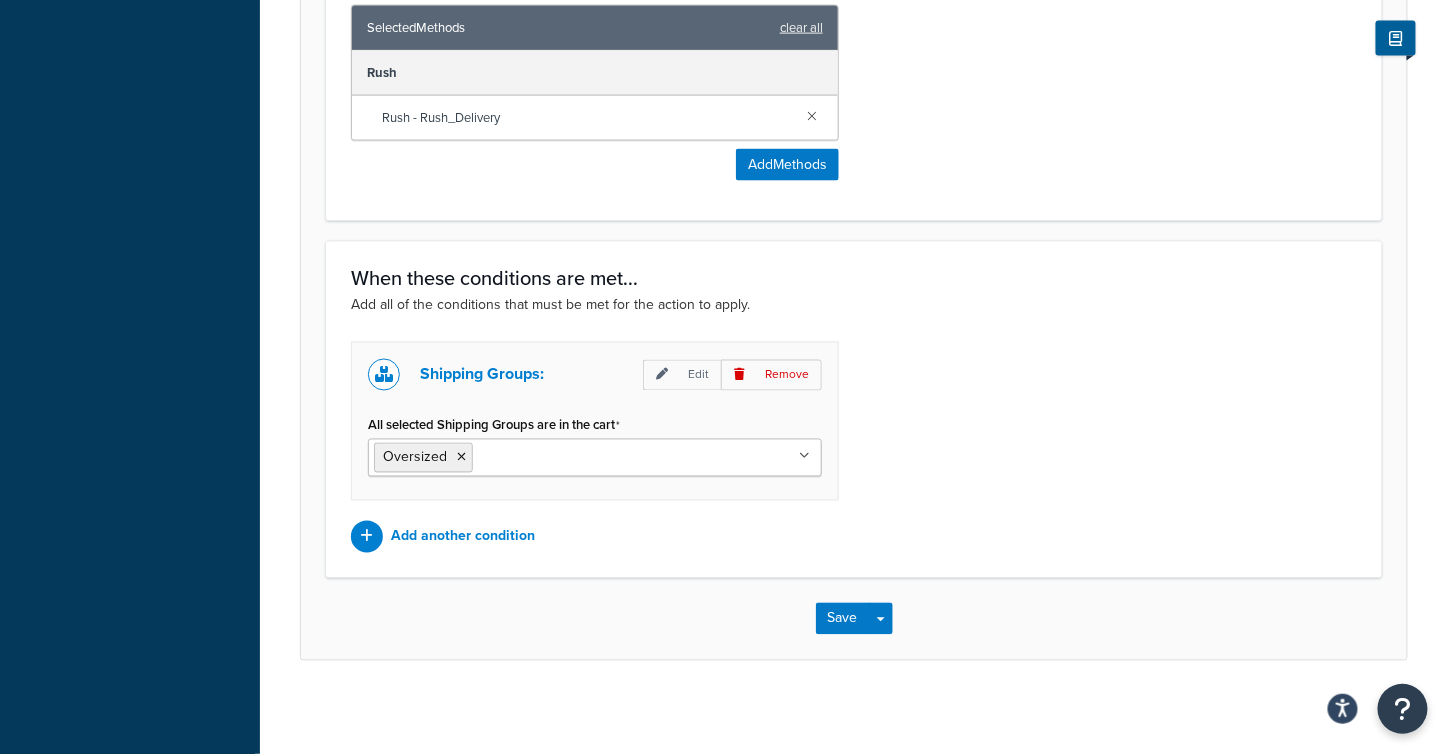 scroll, scrollTop: 968, scrollLeft: 0, axis: vertical 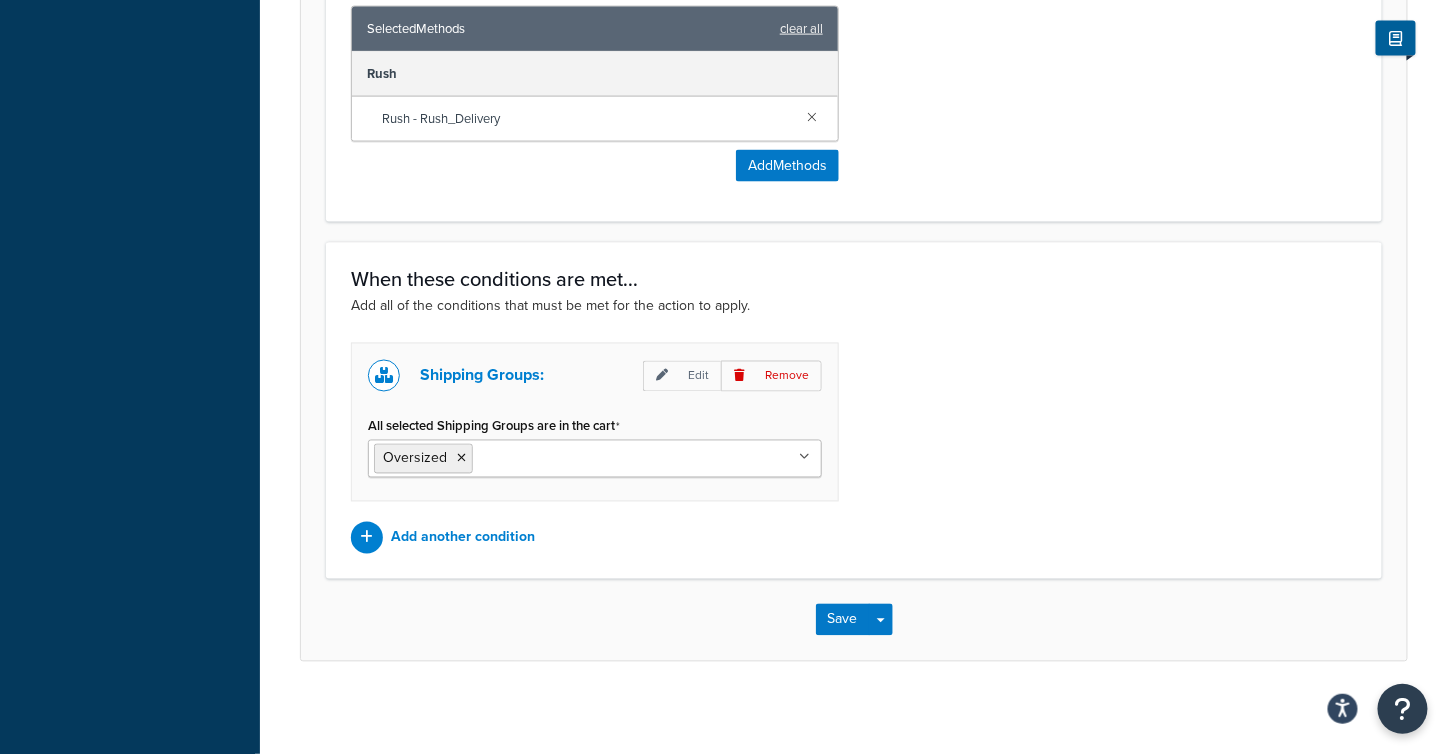 click on "Shipping Groups: Edit Remove All selected Shipping Groups are in the cart   Oversized   Large Medium Small Ground Only Helium Tank All Products not assigned to a Shipping Group Add another condition" at bounding box center [854, 448] 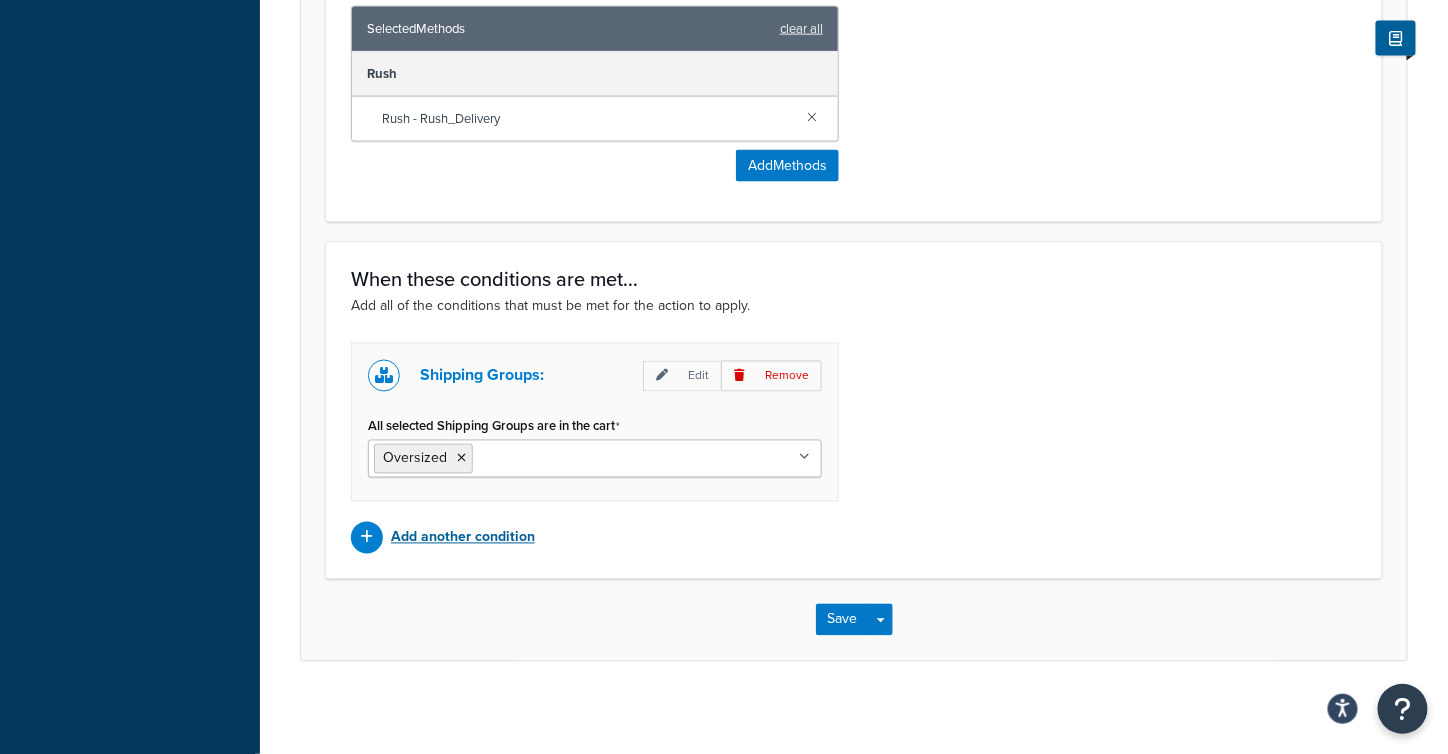 drag, startPoint x: 1072, startPoint y: 513, endPoint x: 618, endPoint y: 529, distance: 454.28186 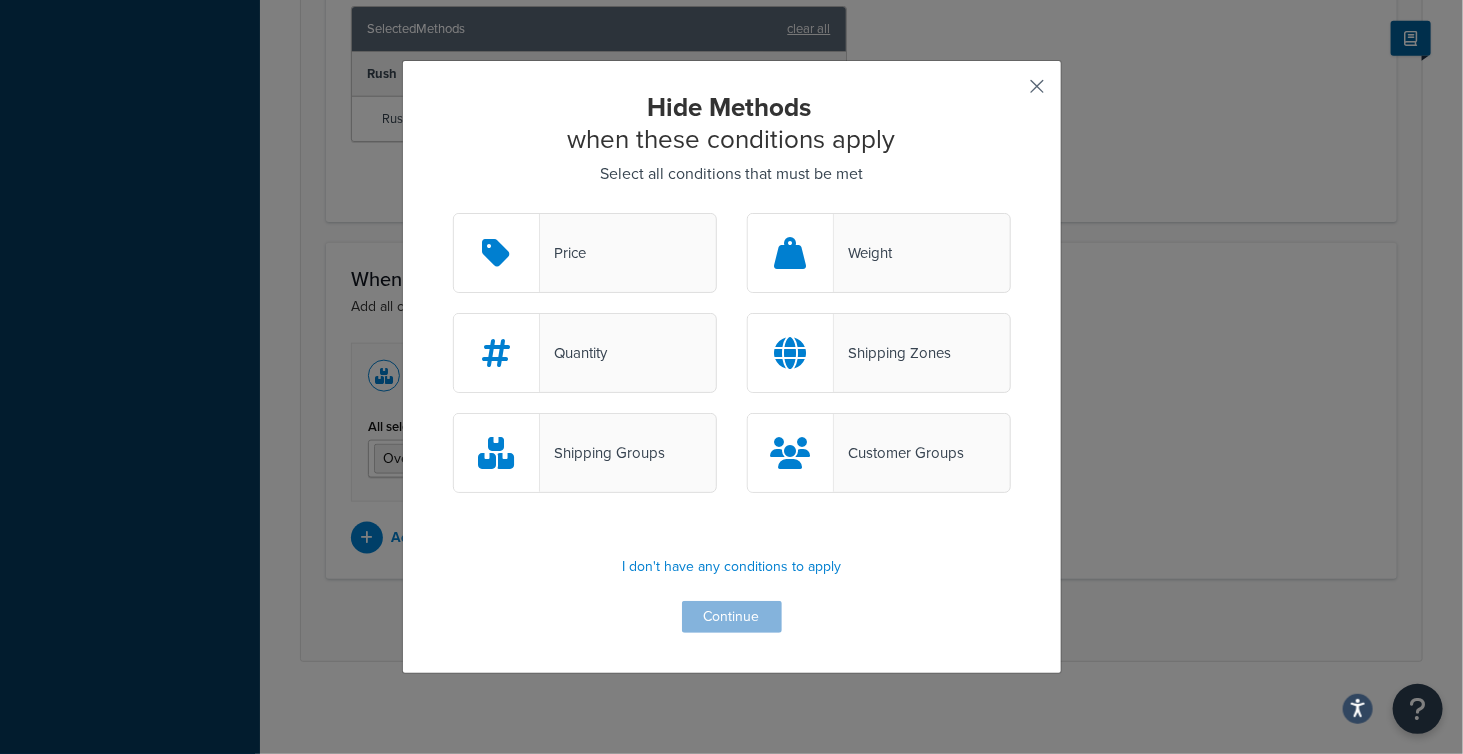 click at bounding box center (1008, 93) 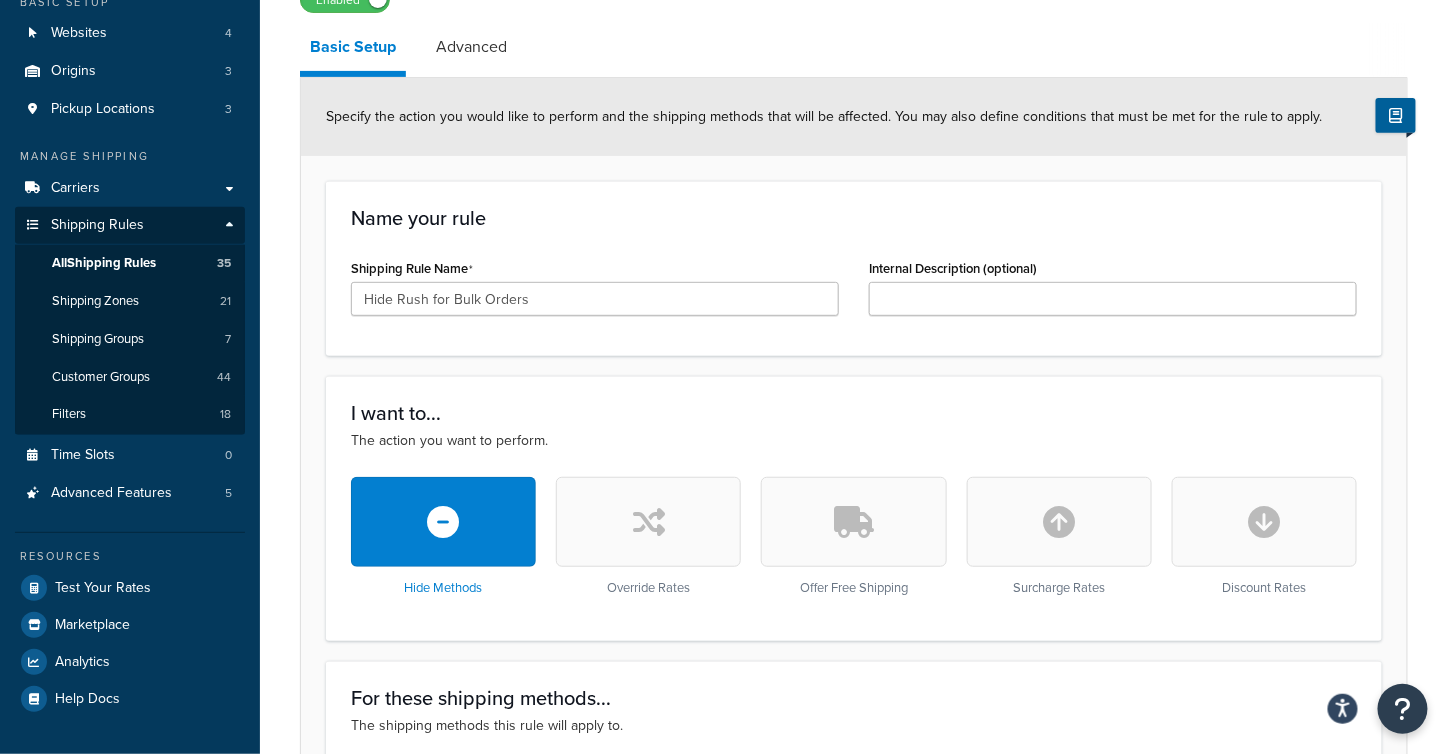 scroll, scrollTop: 186, scrollLeft: 0, axis: vertical 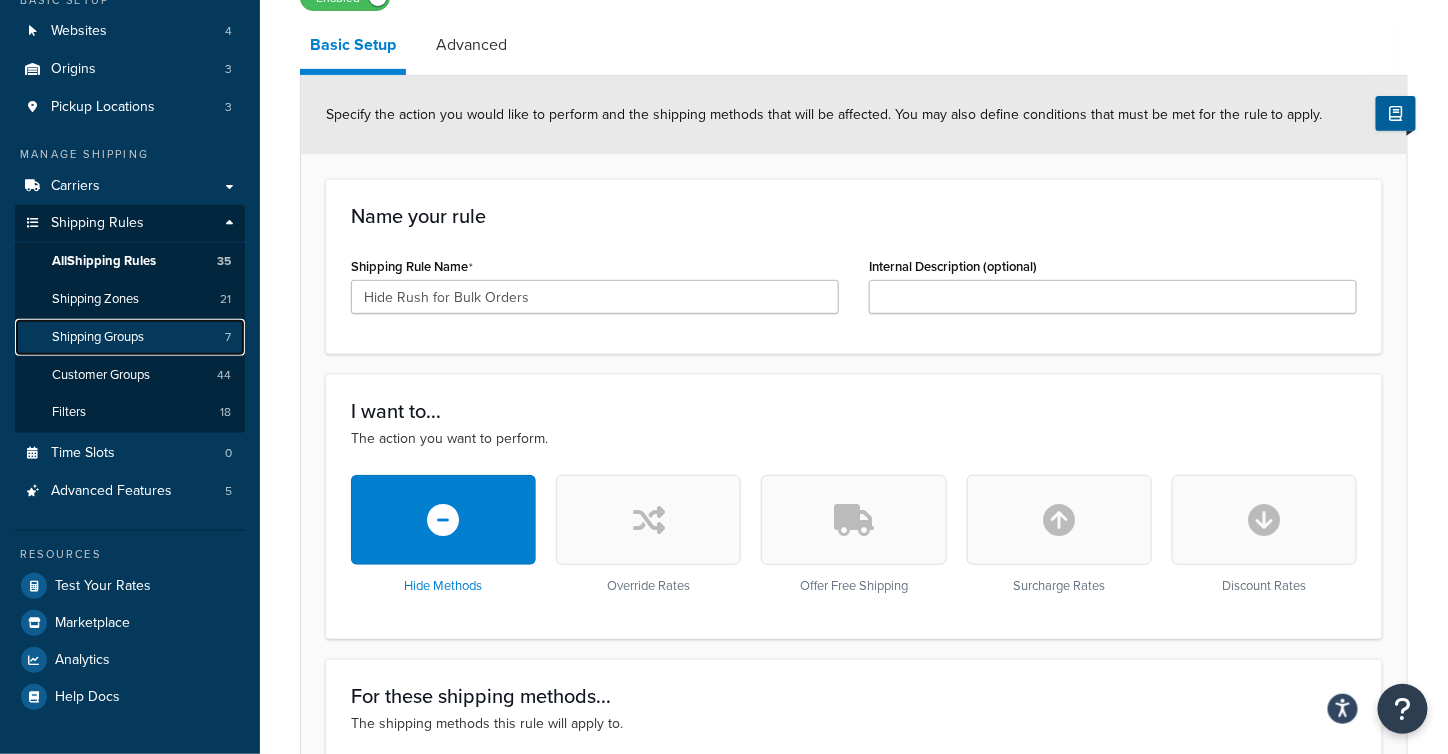 click on "Shipping Groups" at bounding box center [98, 337] 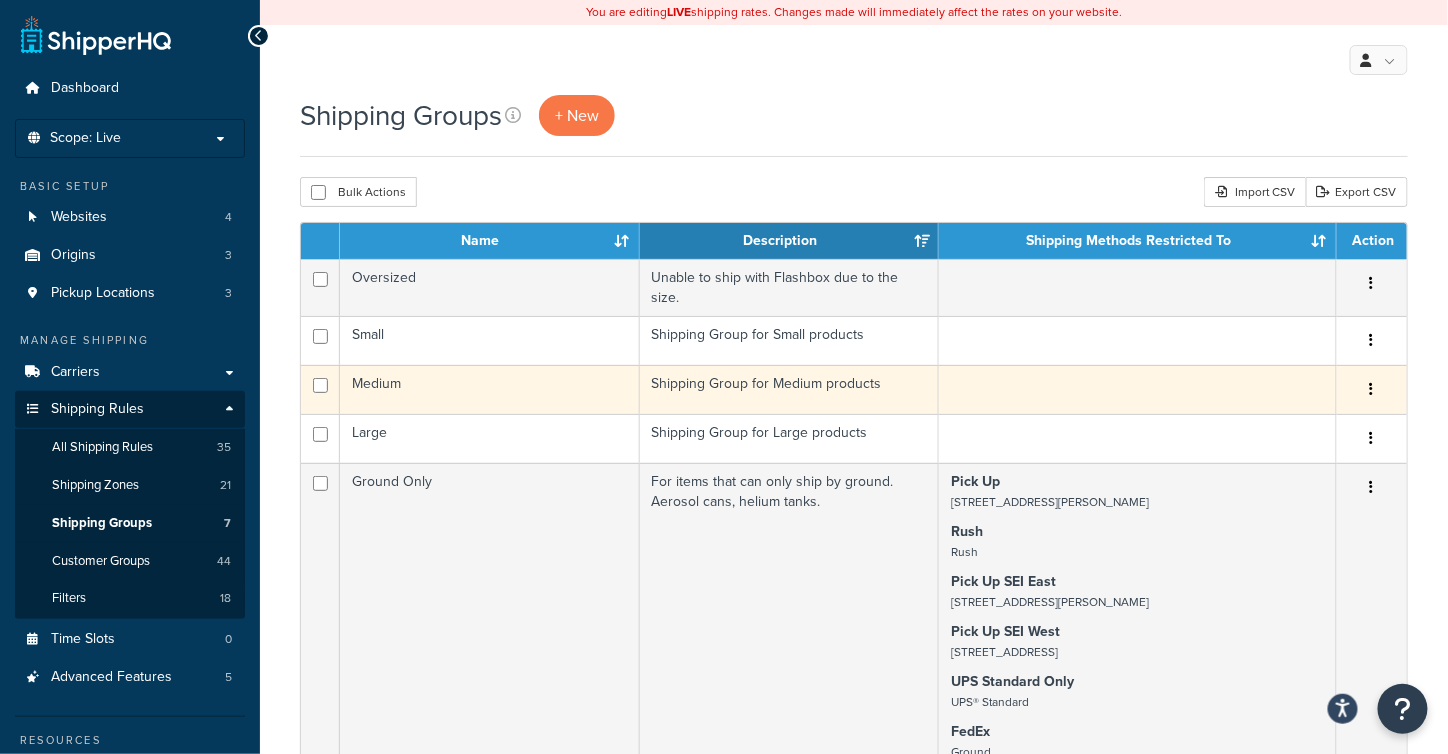 scroll, scrollTop: 1, scrollLeft: 0, axis: vertical 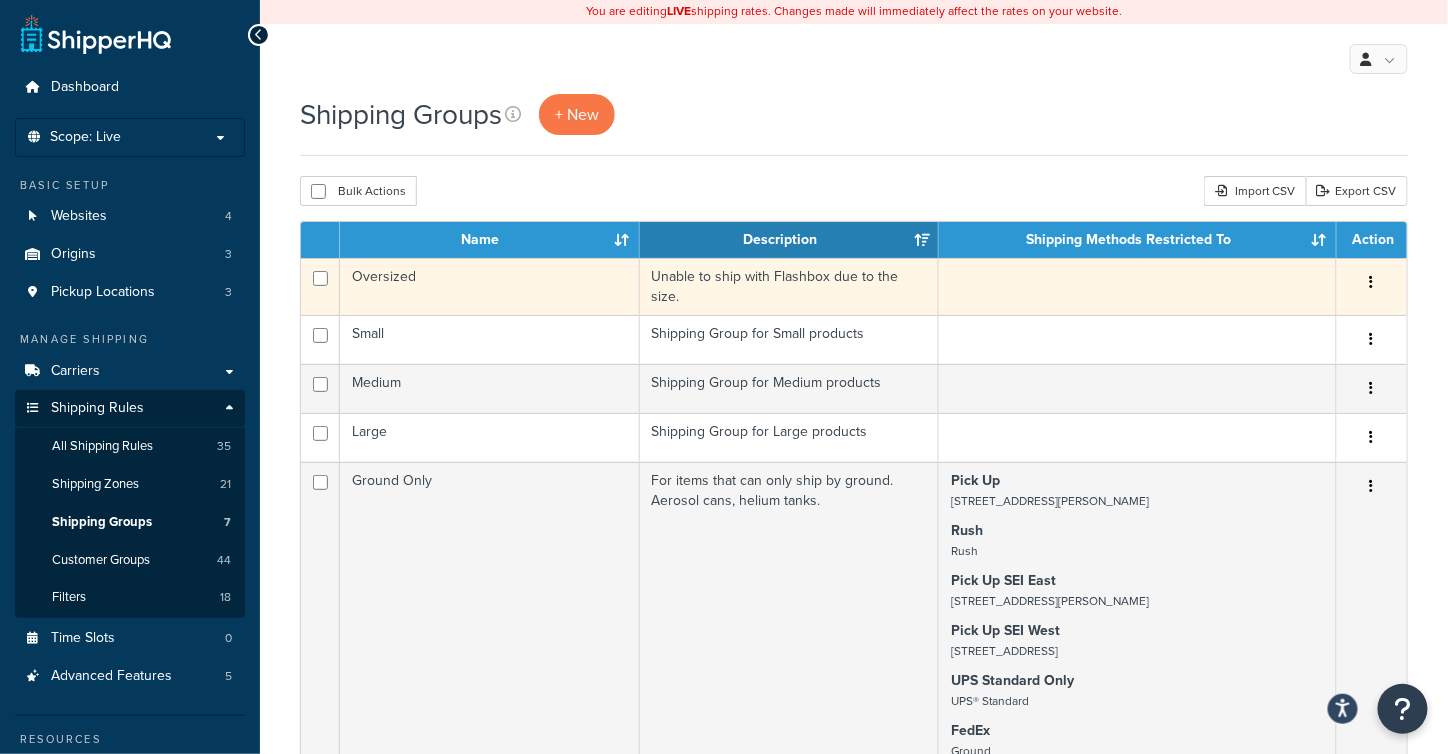 click at bounding box center (1372, 282) 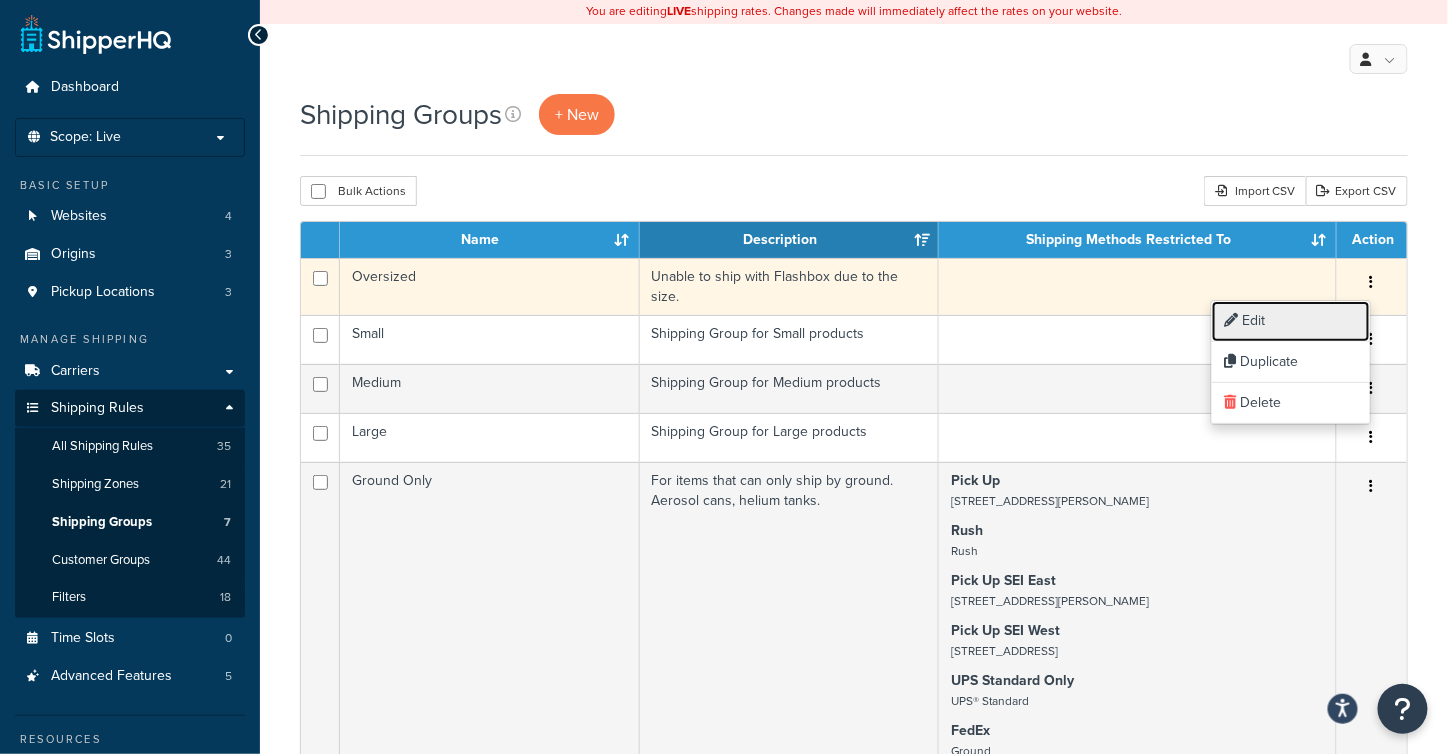 click on "Edit" at bounding box center [1291, 321] 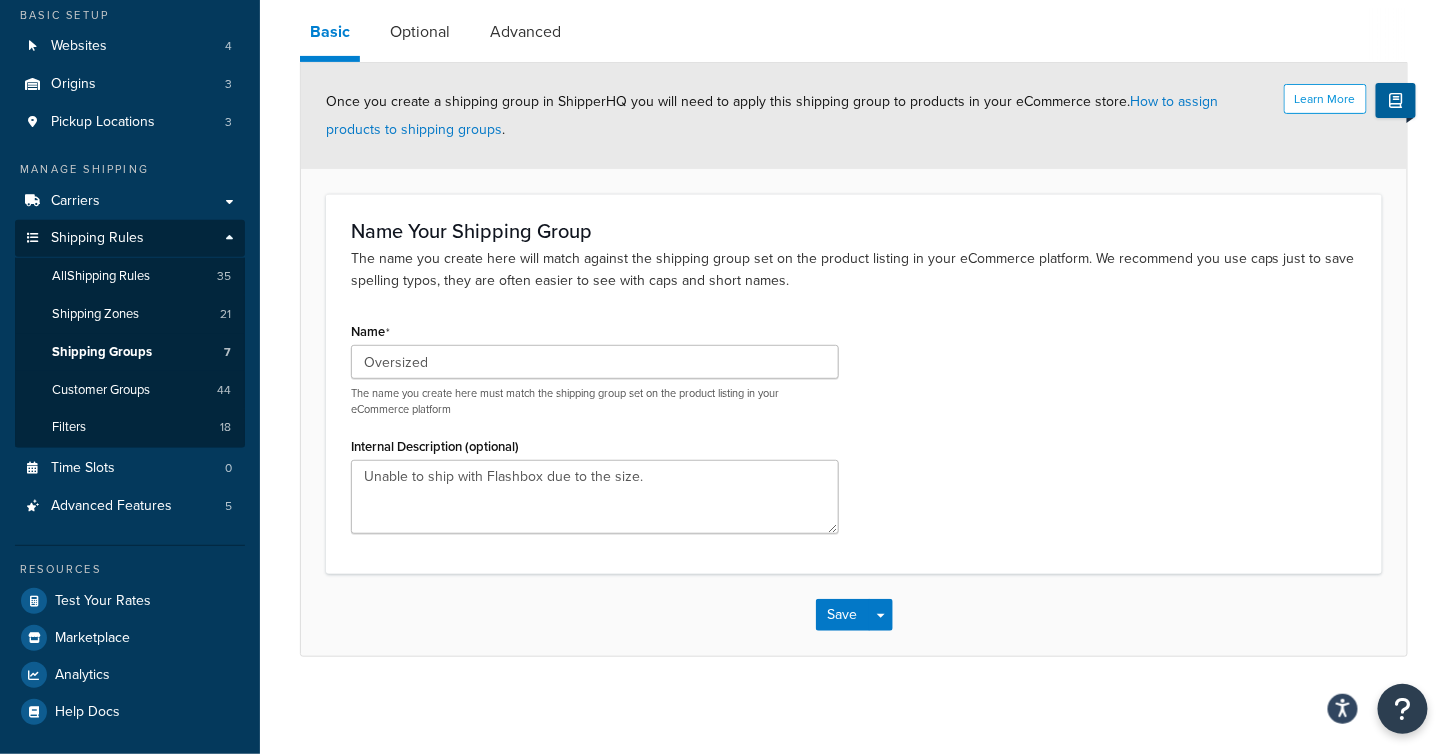 scroll, scrollTop: 73, scrollLeft: 0, axis: vertical 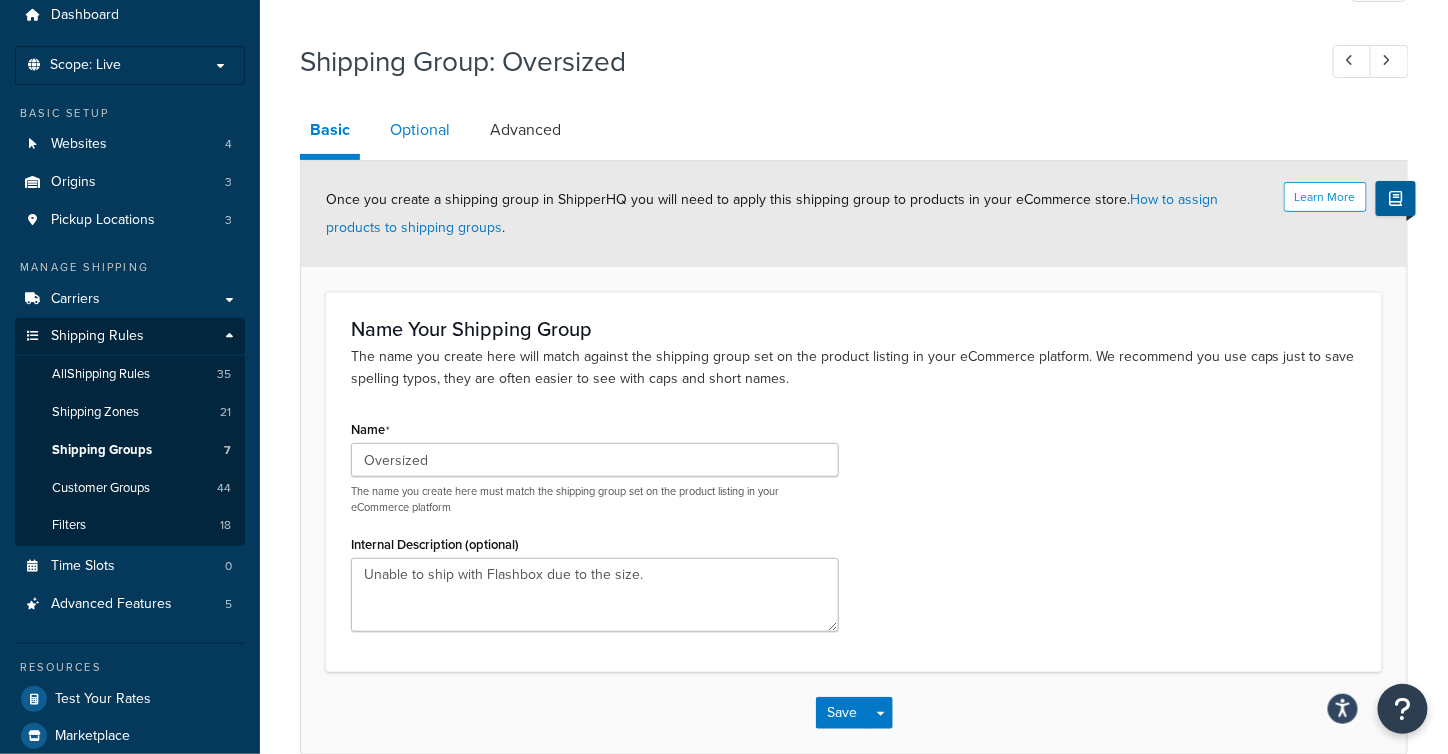 click on "Optional" at bounding box center (420, 130) 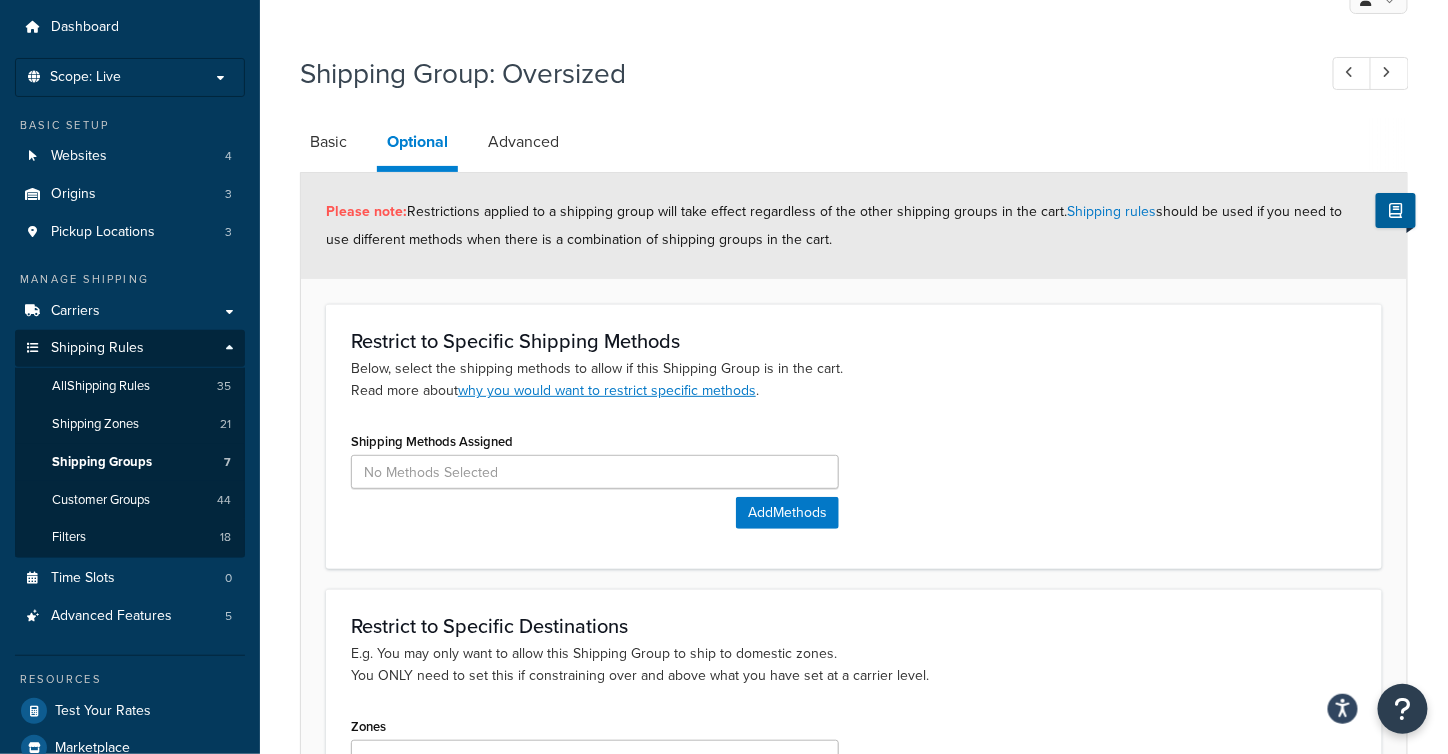 scroll, scrollTop: 59, scrollLeft: 0, axis: vertical 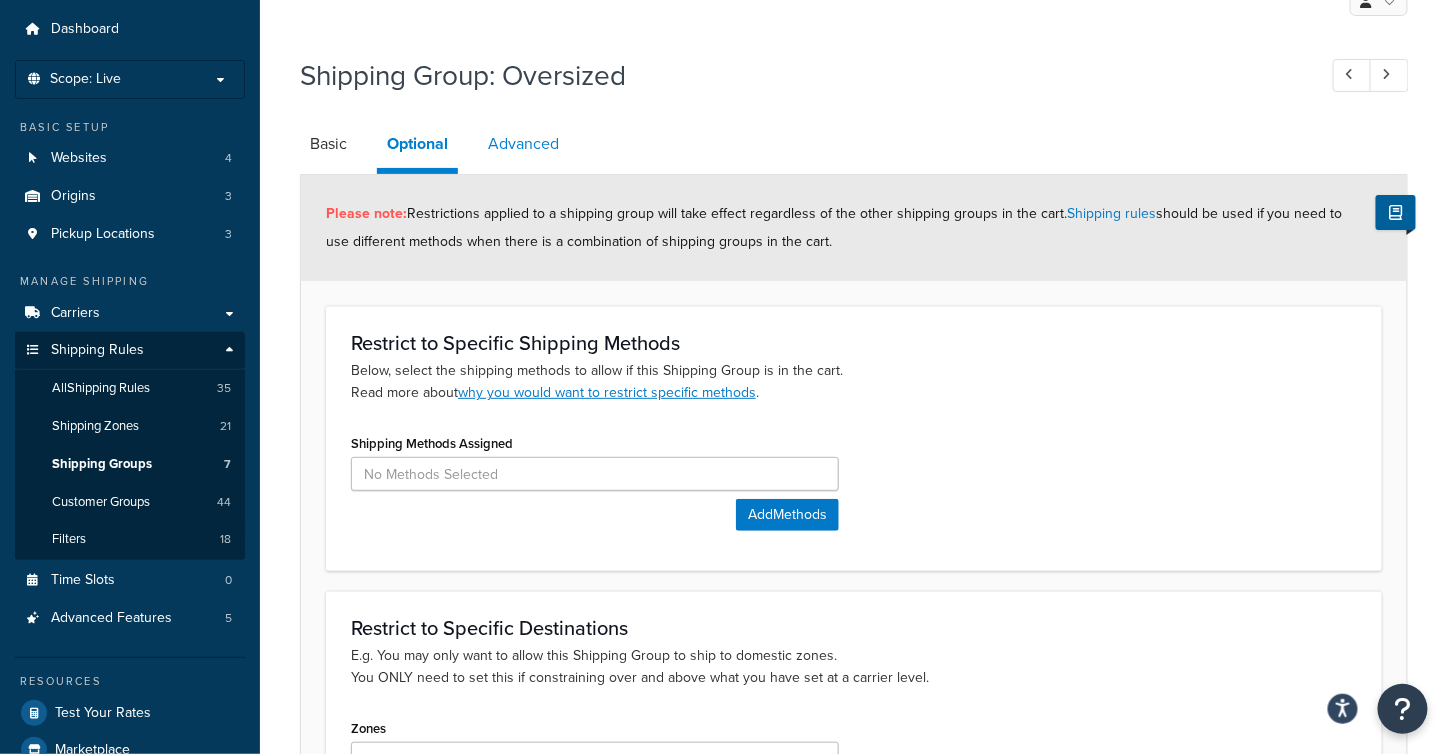 click on "Advanced" at bounding box center [523, 144] 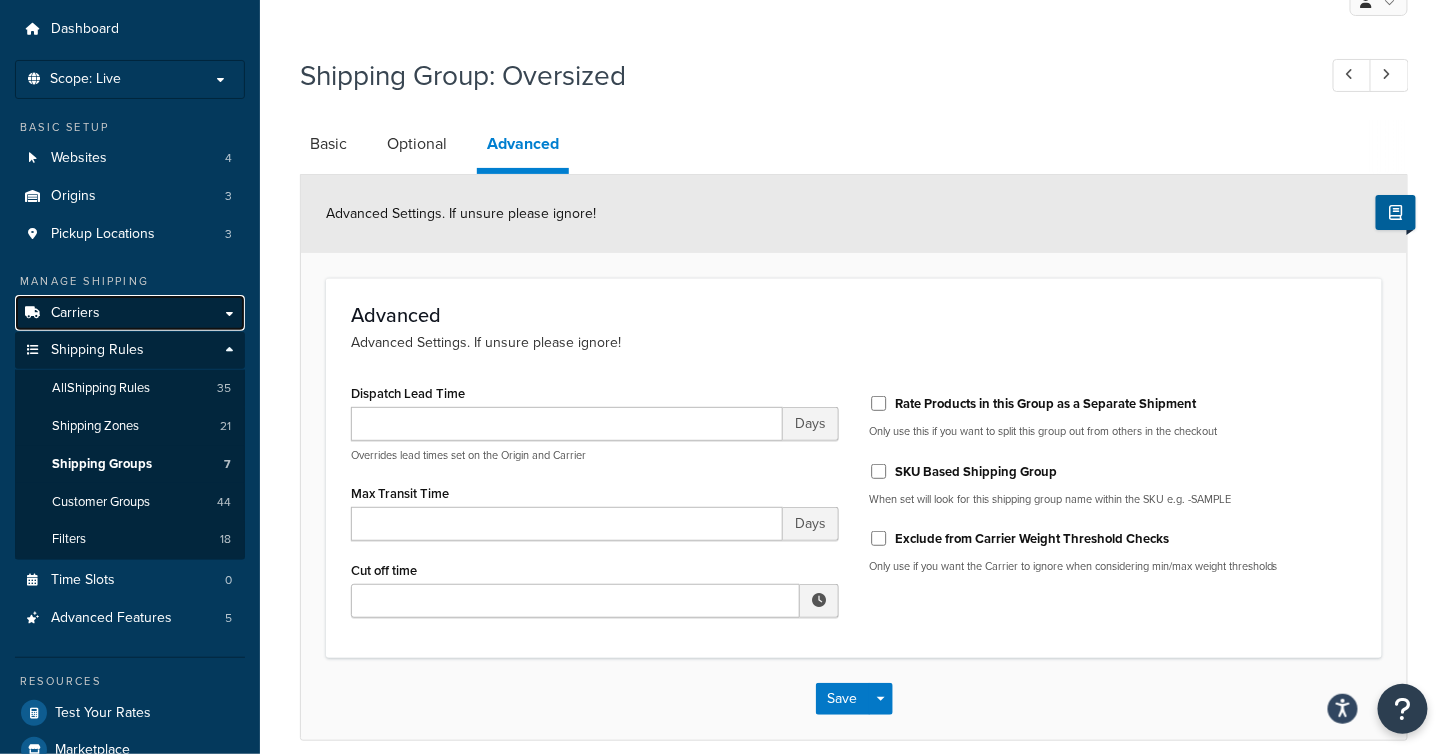 click on "Carriers" at bounding box center [130, 313] 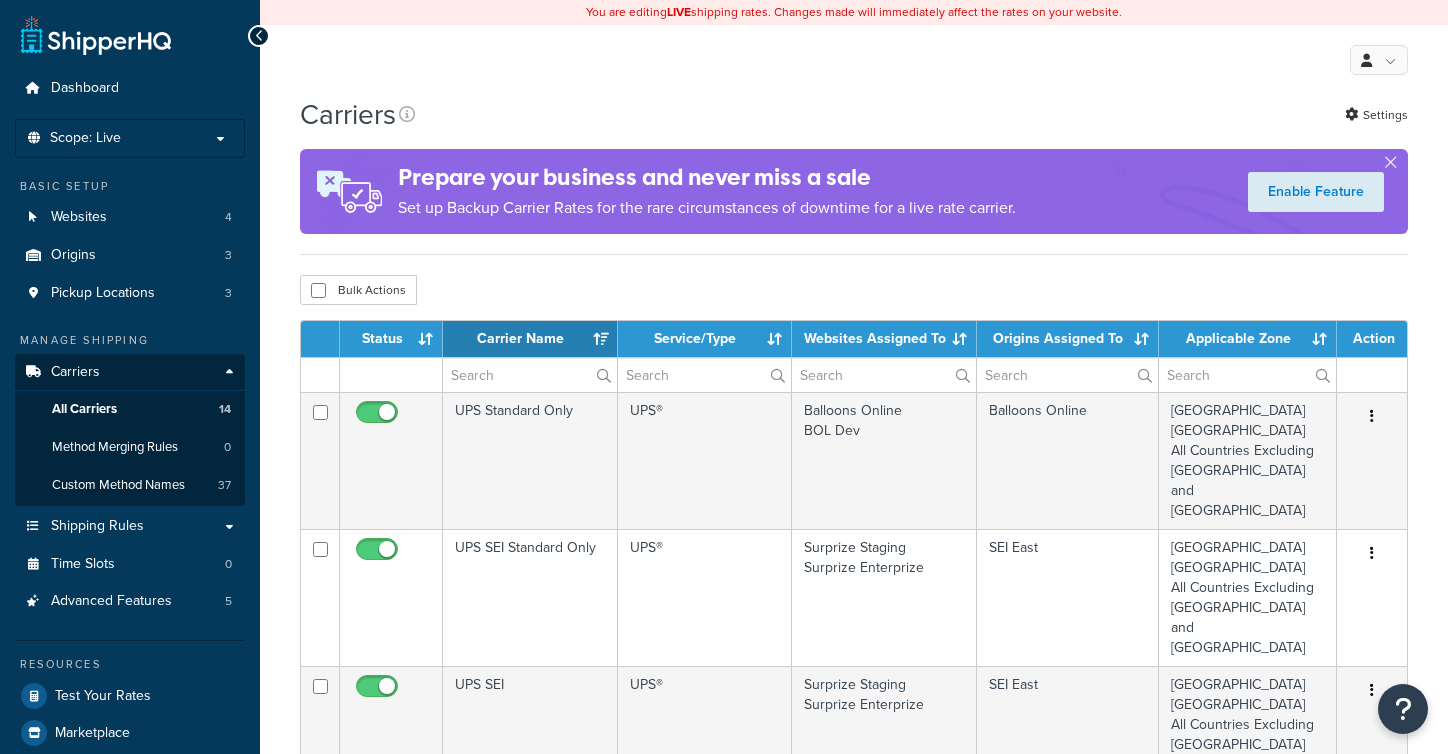 select on "15" 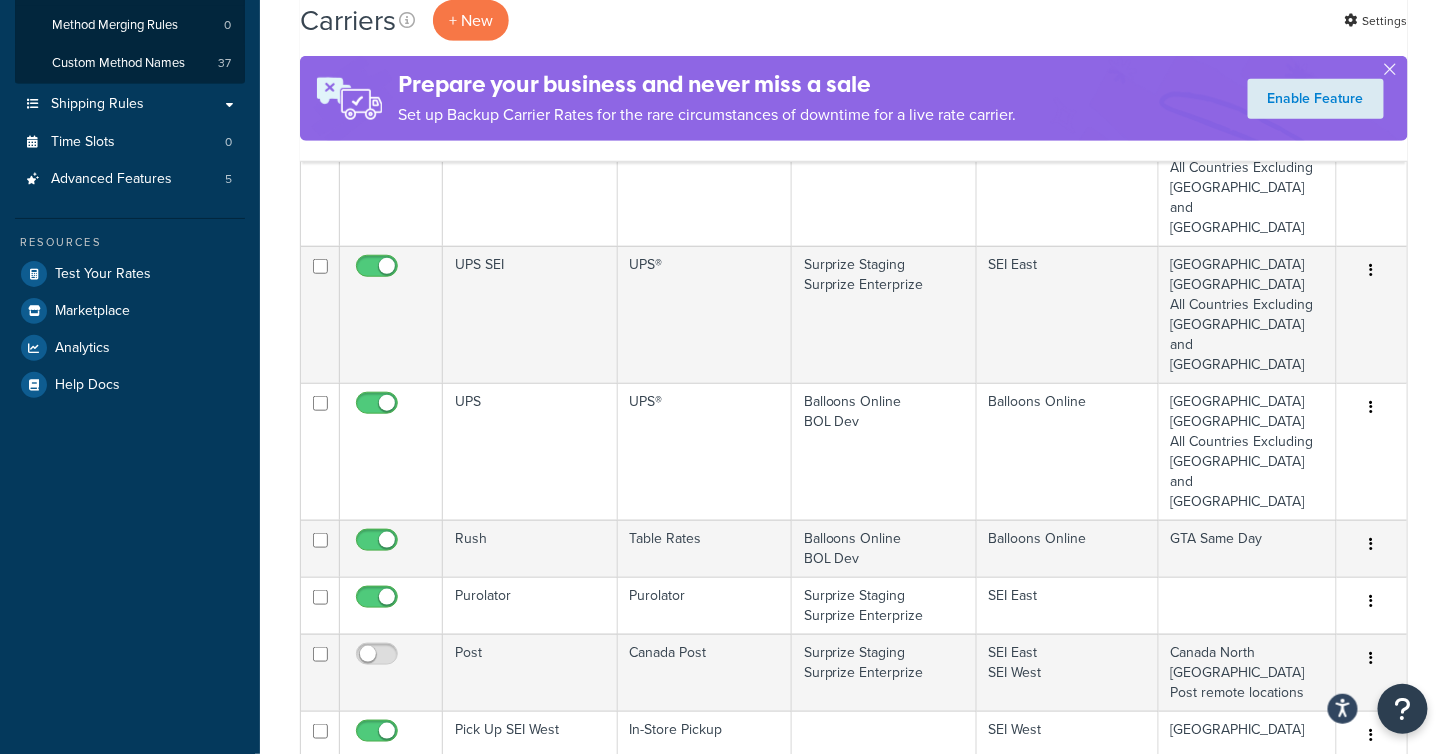 scroll, scrollTop: 412, scrollLeft: 0, axis: vertical 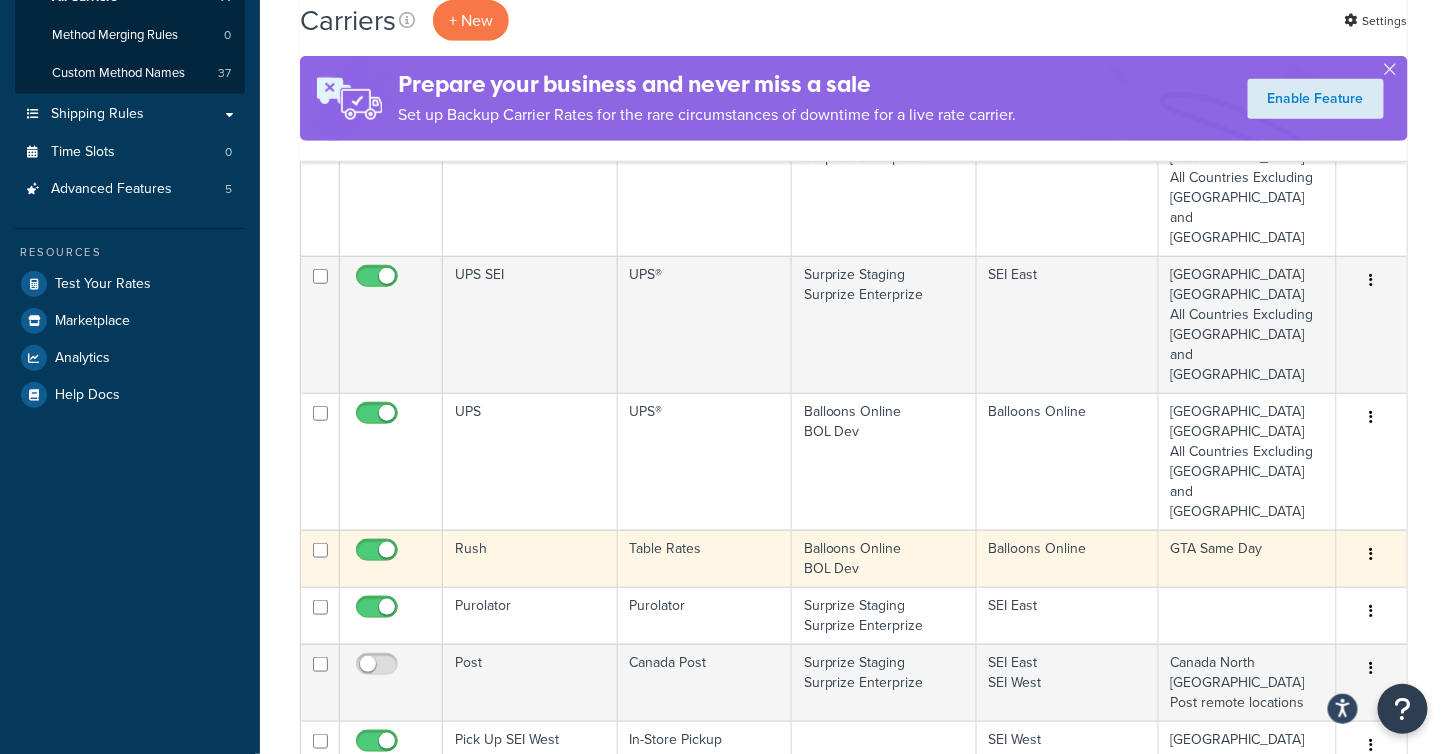 click at bounding box center [1372, 554] 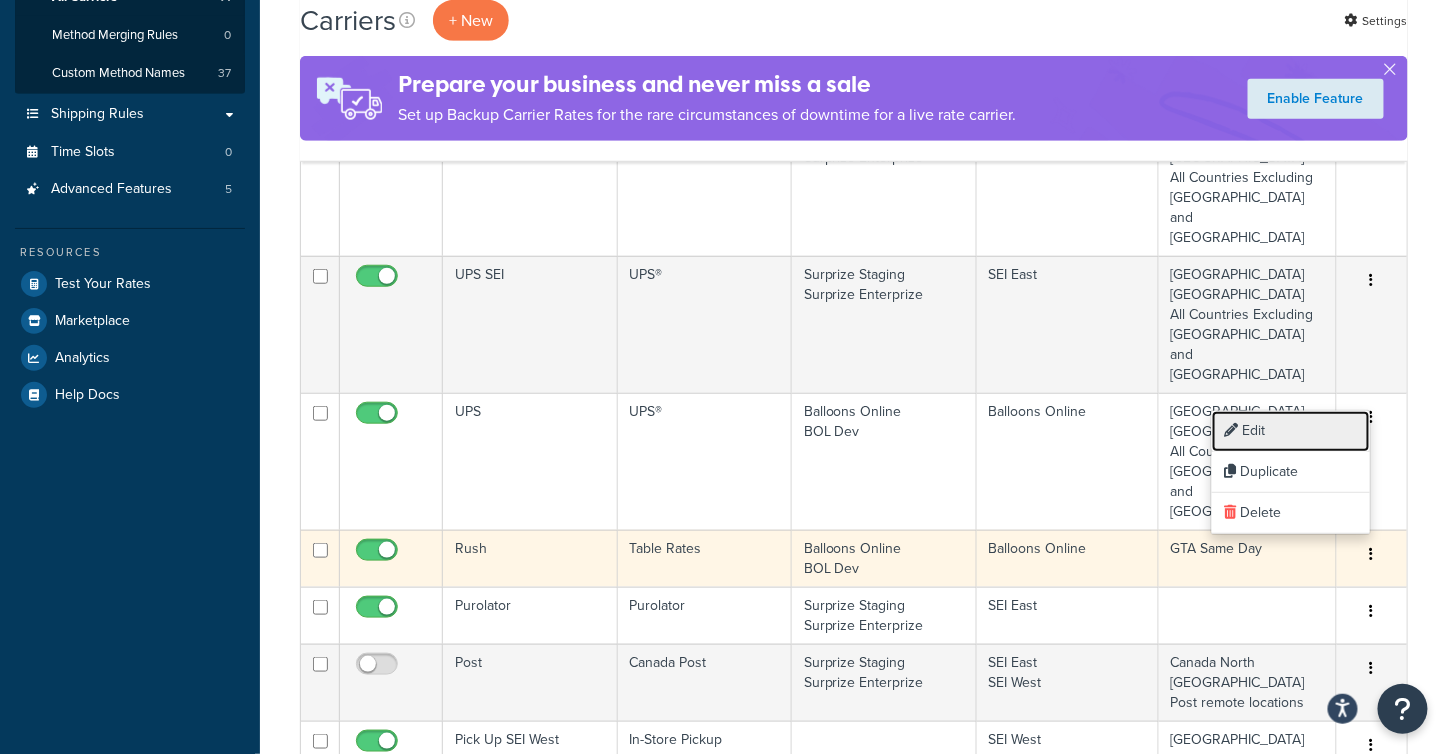 click on "Edit" at bounding box center (1291, 431) 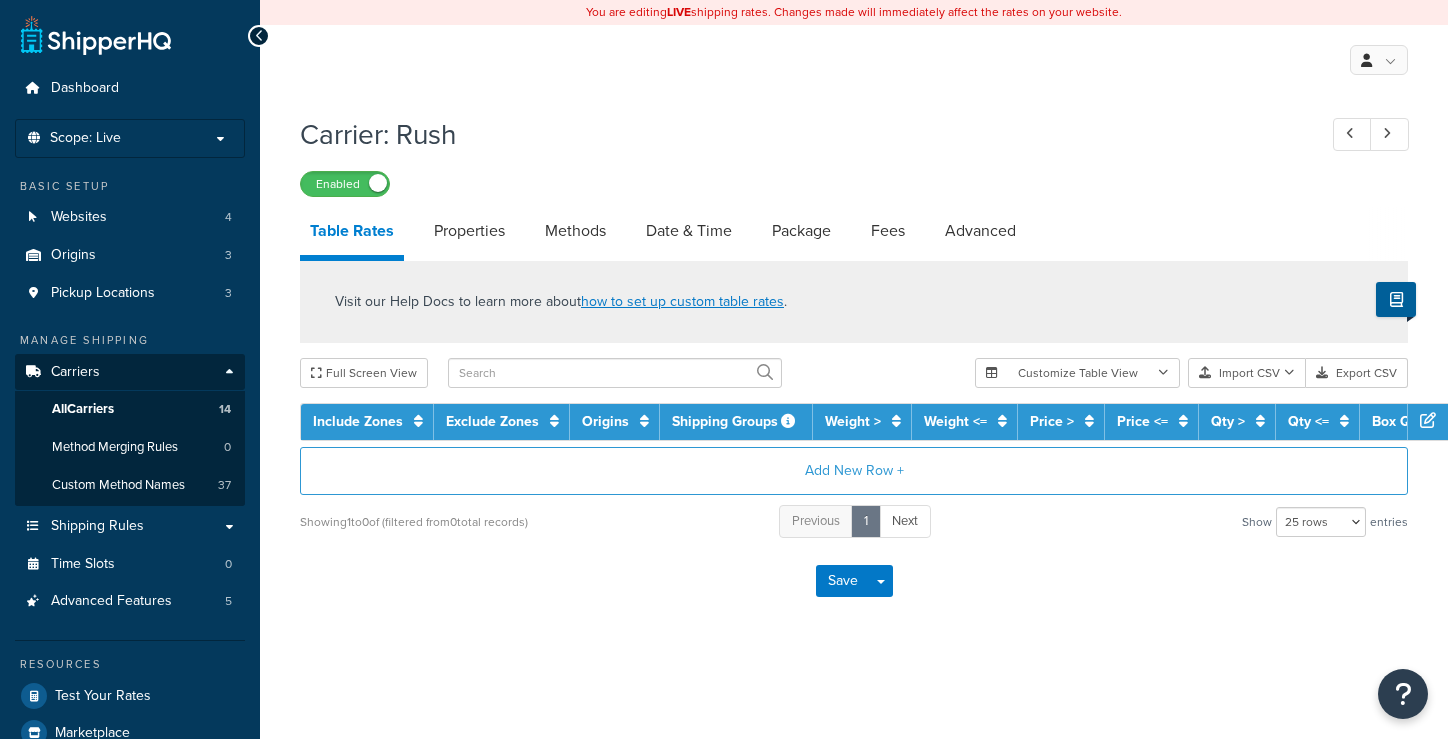 select on "25" 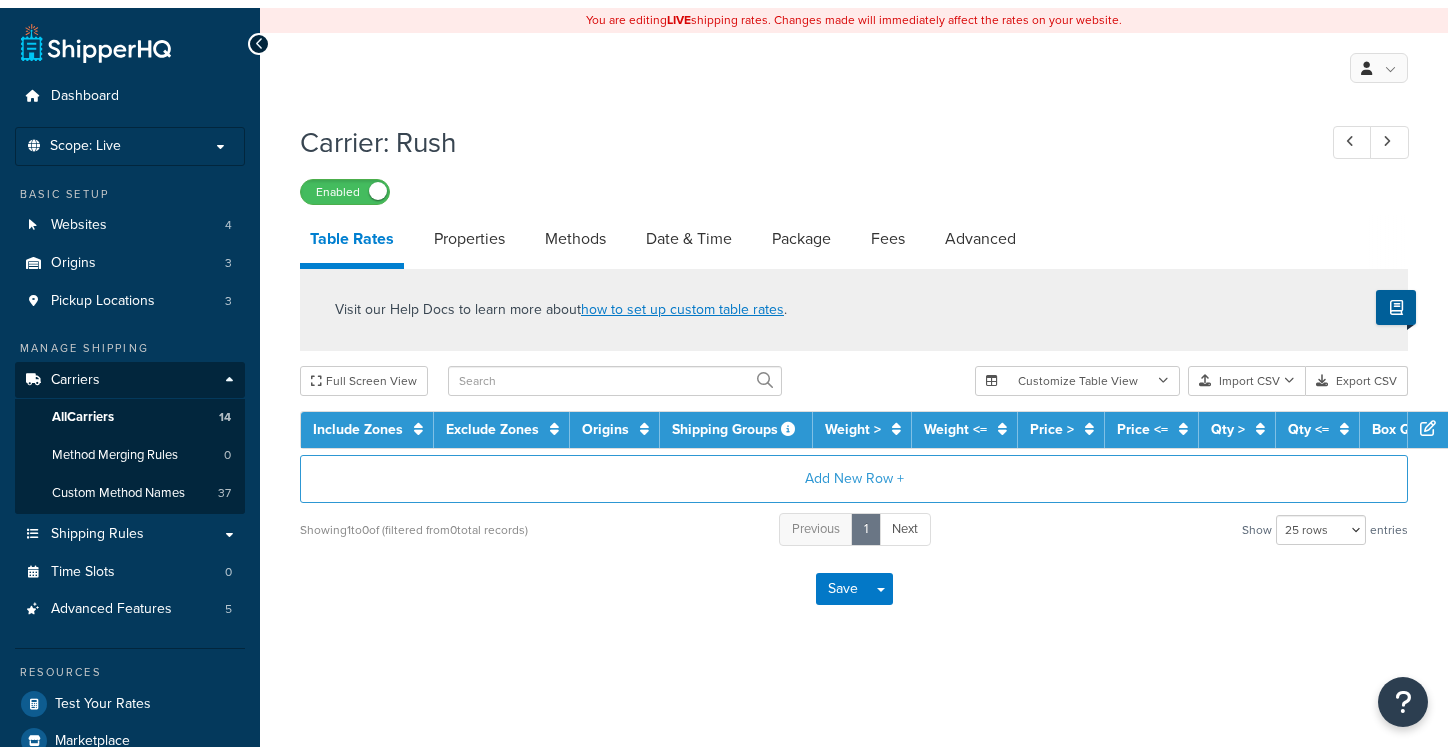 scroll, scrollTop: 0, scrollLeft: 0, axis: both 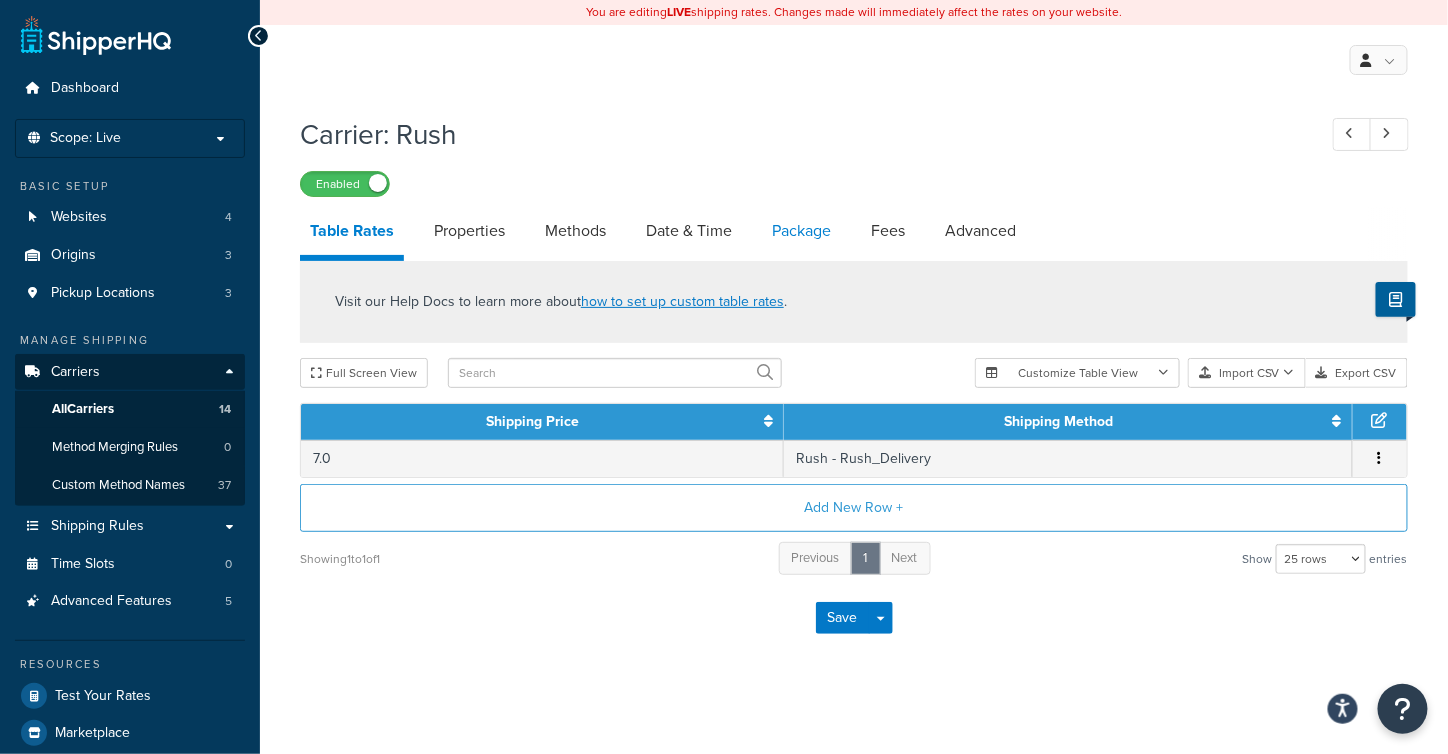 click on "Package" at bounding box center (801, 231) 